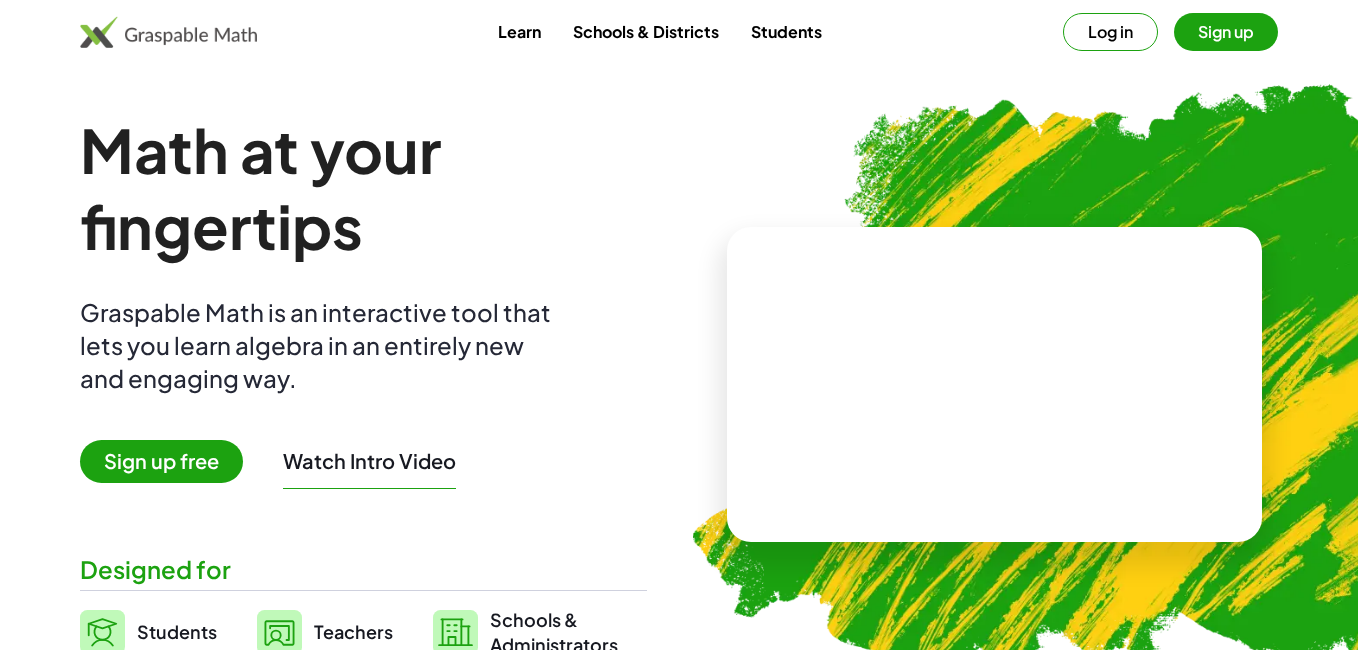 scroll, scrollTop: 0, scrollLeft: 0, axis: both 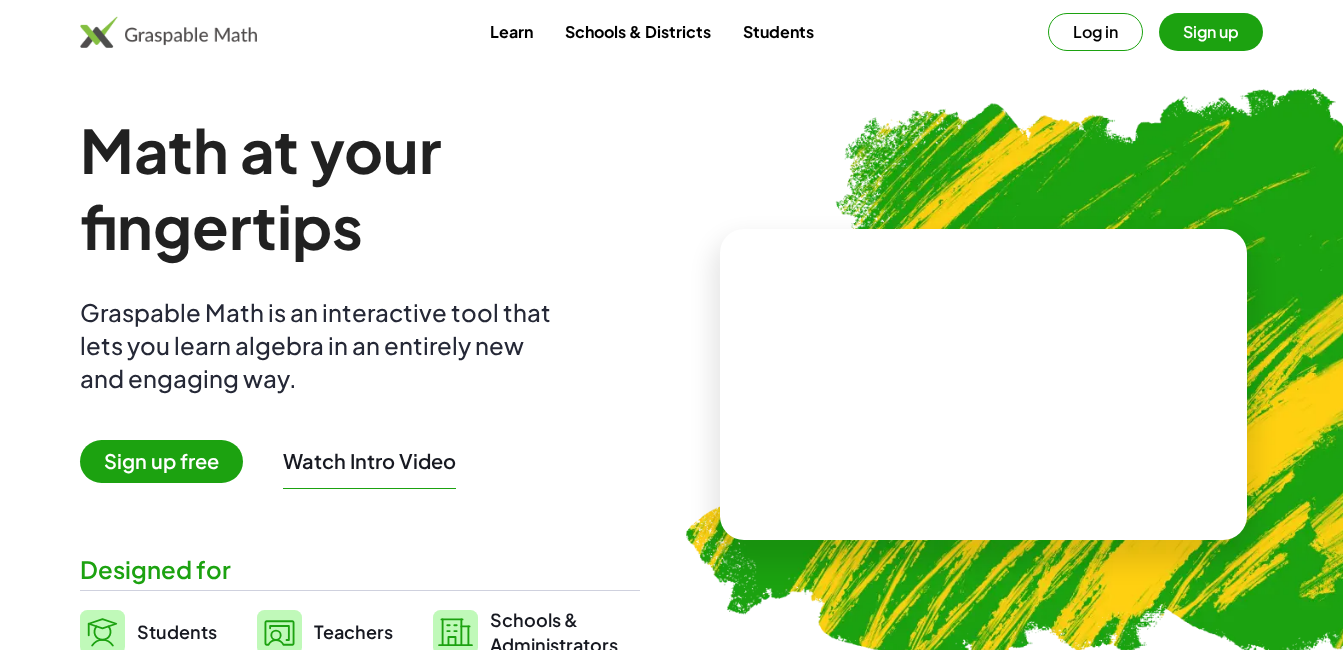 click on "Sign up free" at bounding box center (161, 461) 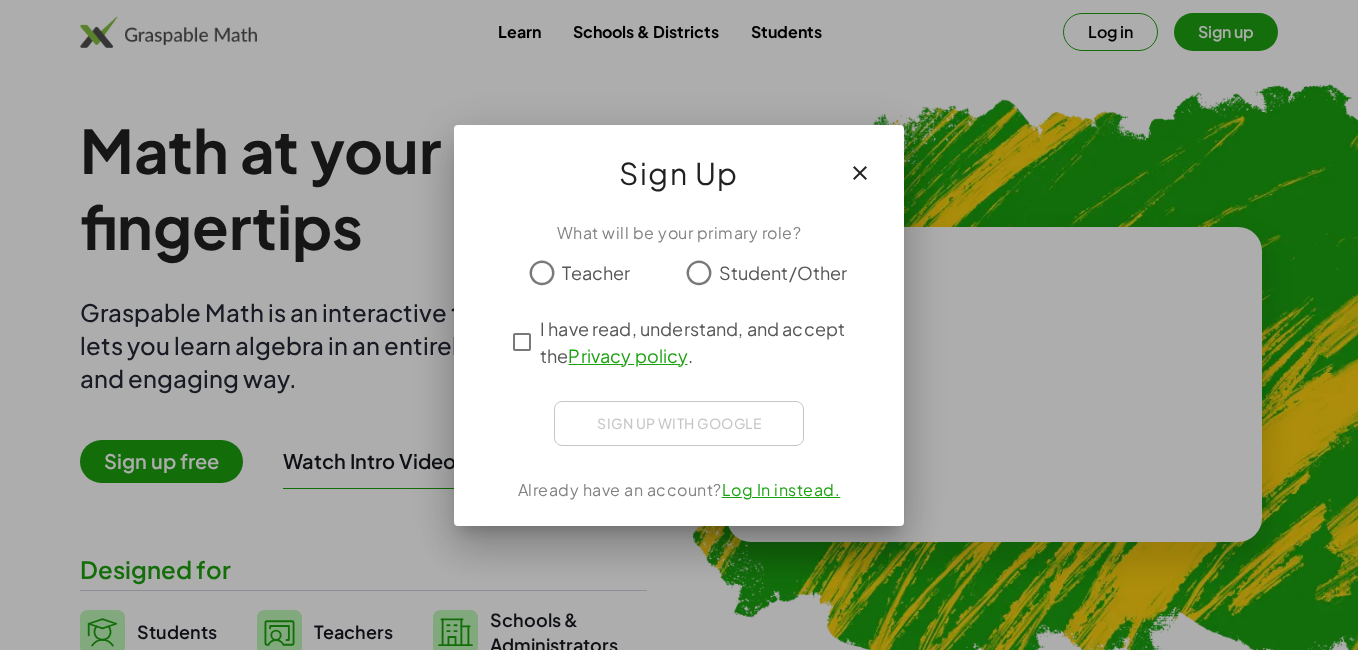 click on "Teacher" 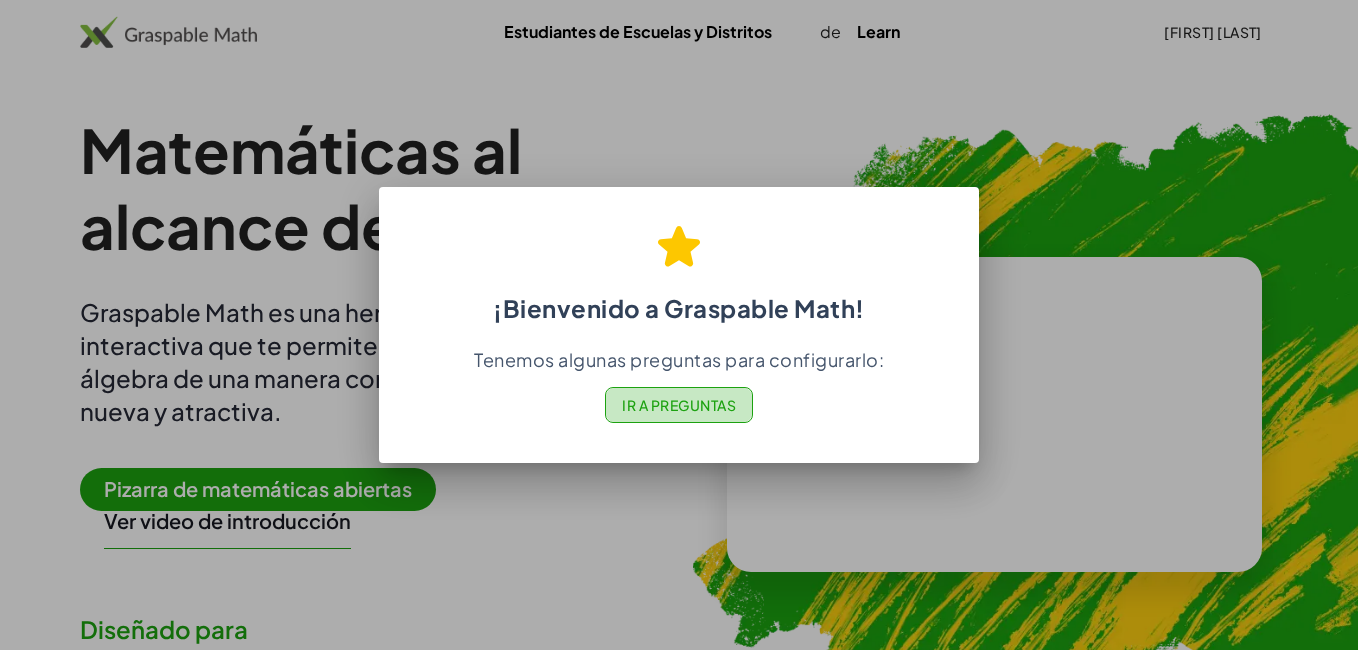 click on "Ir a Preguntas" 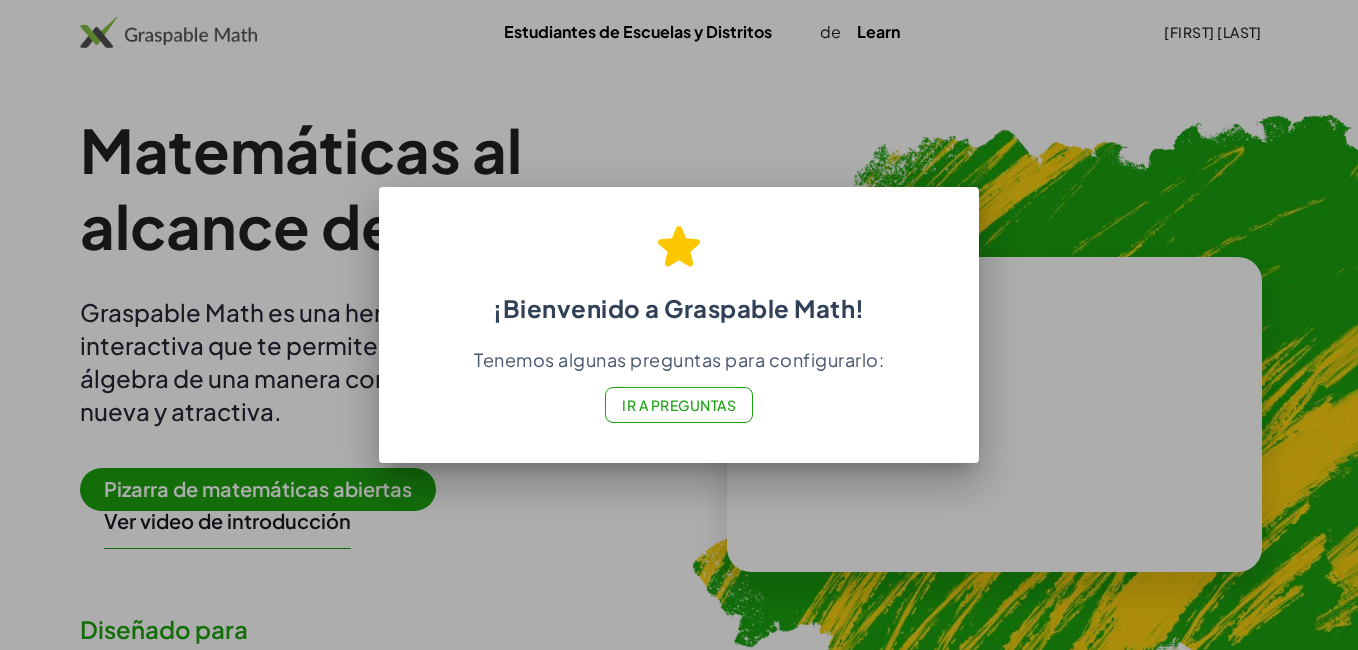 click at bounding box center (679, 325) 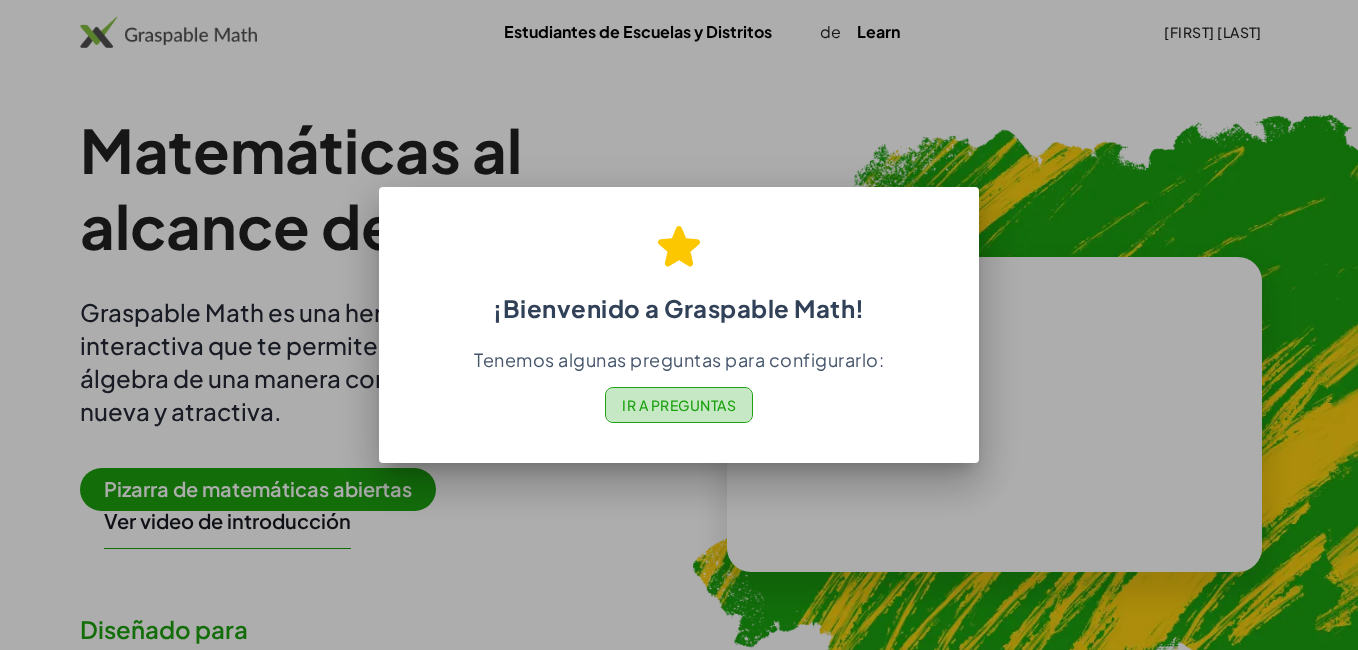 click on "Ir a Preguntas" 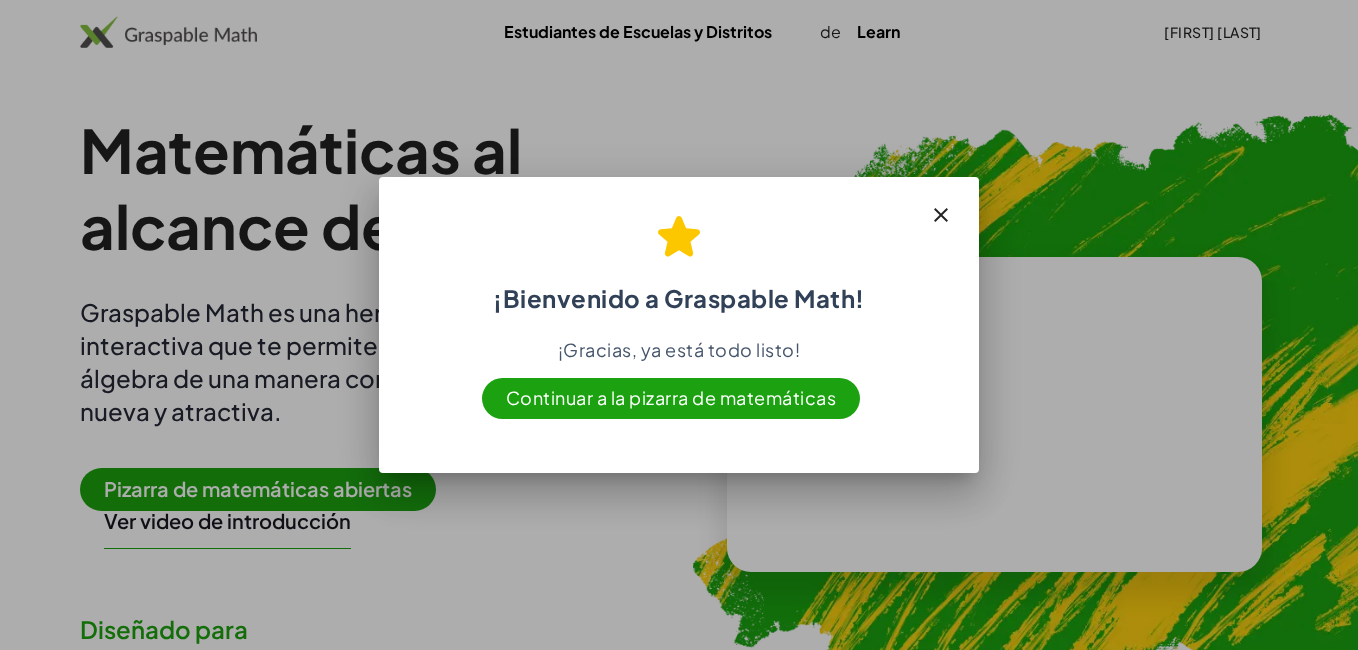 click on "Continuar a la pizarra de matemáticas" at bounding box center (671, 398) 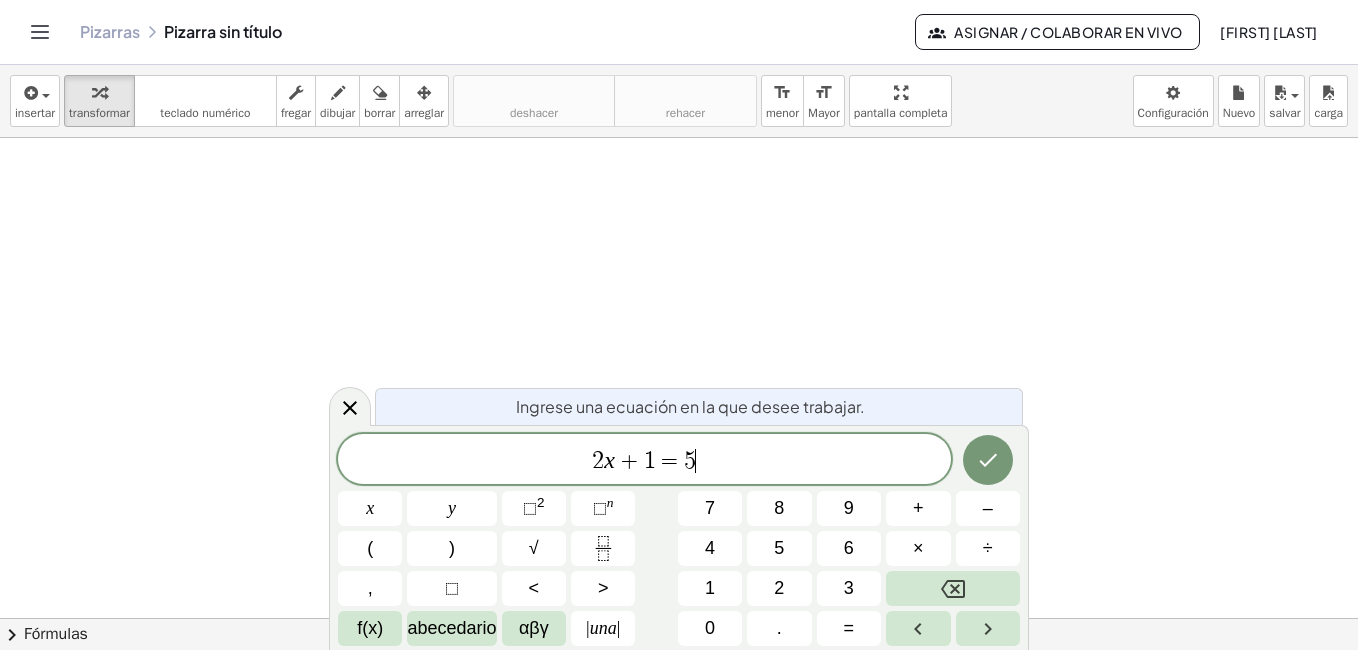 click on "2 x + 1 = 5 ​" at bounding box center [644, 461] 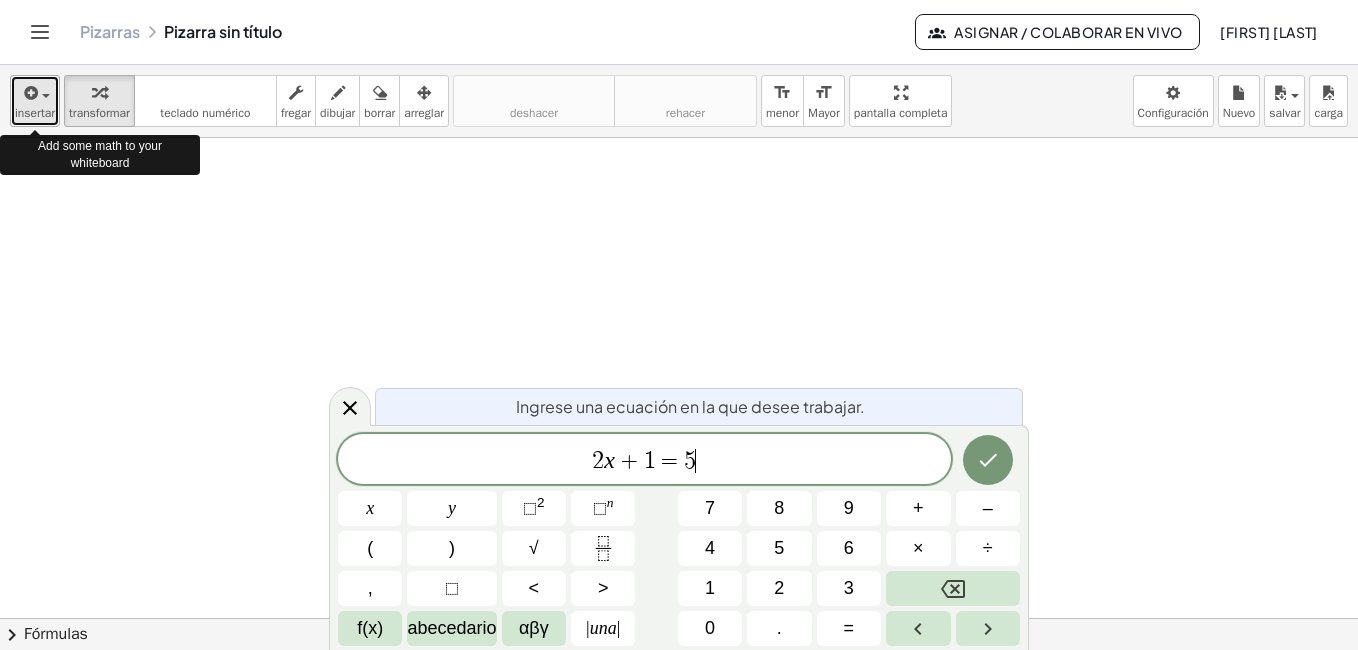 click on "insertar" at bounding box center [35, 101] 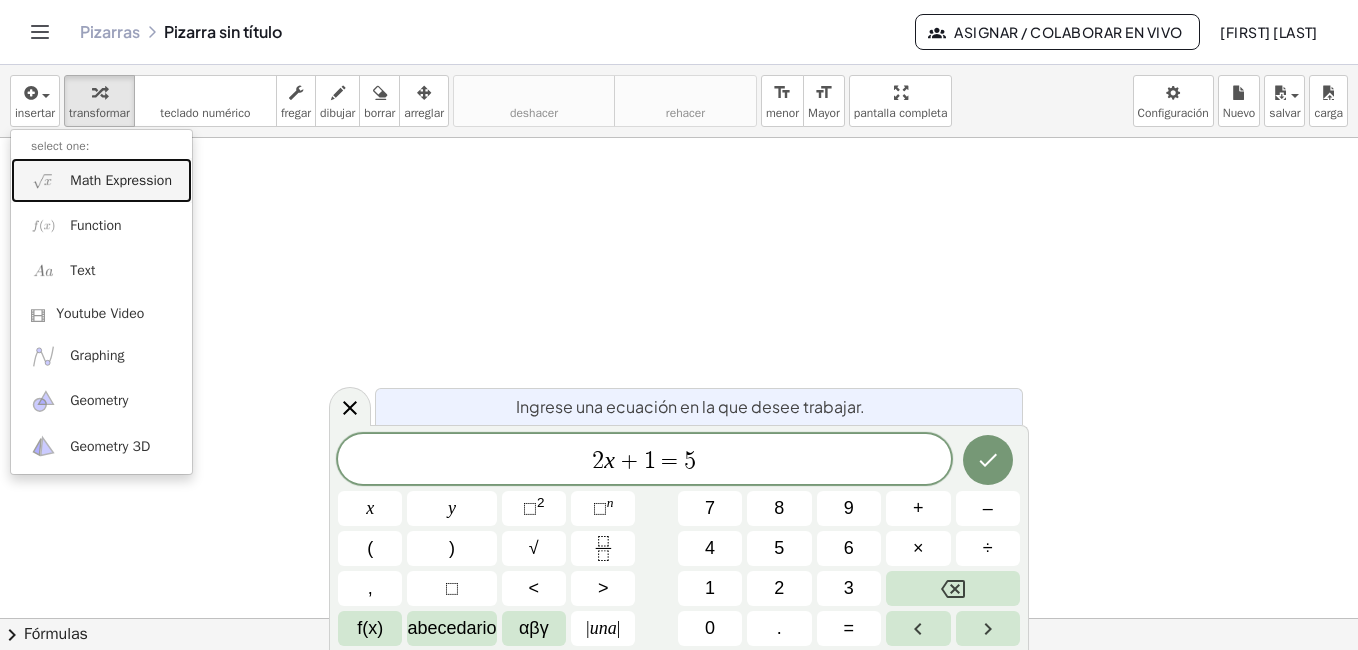 click on "Math Expression" at bounding box center (121, 181) 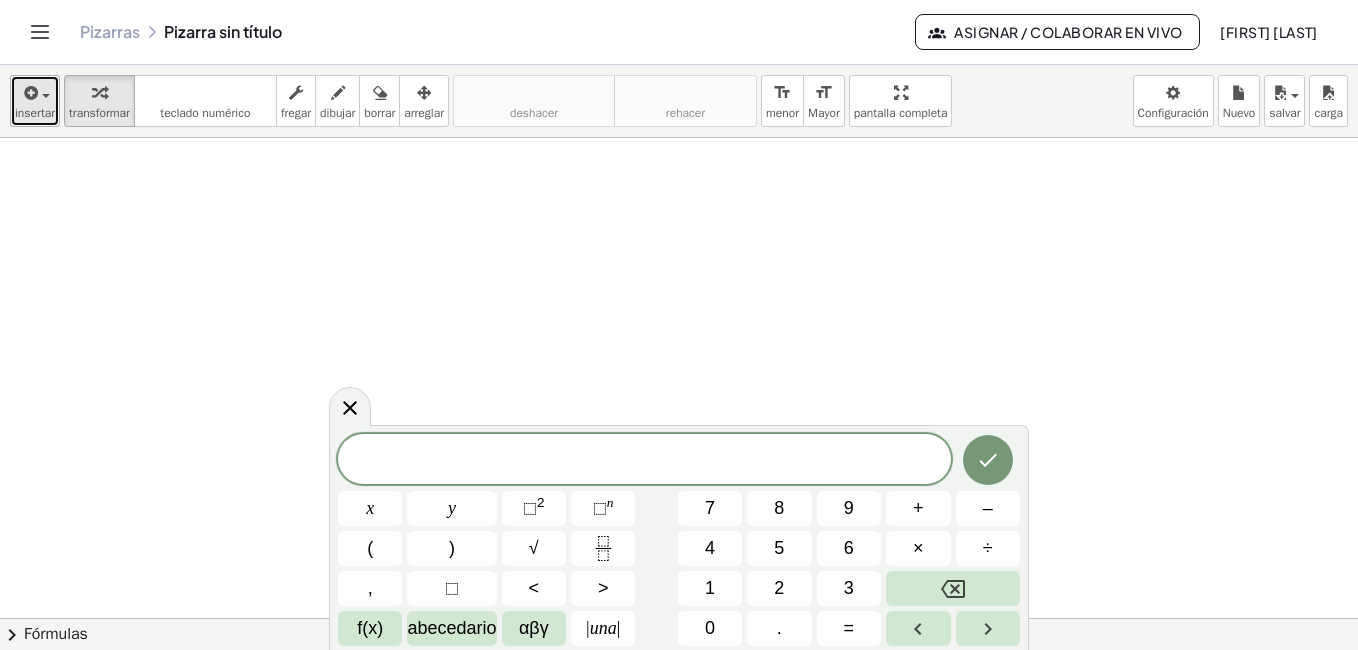 click on "insertar" at bounding box center [35, 101] 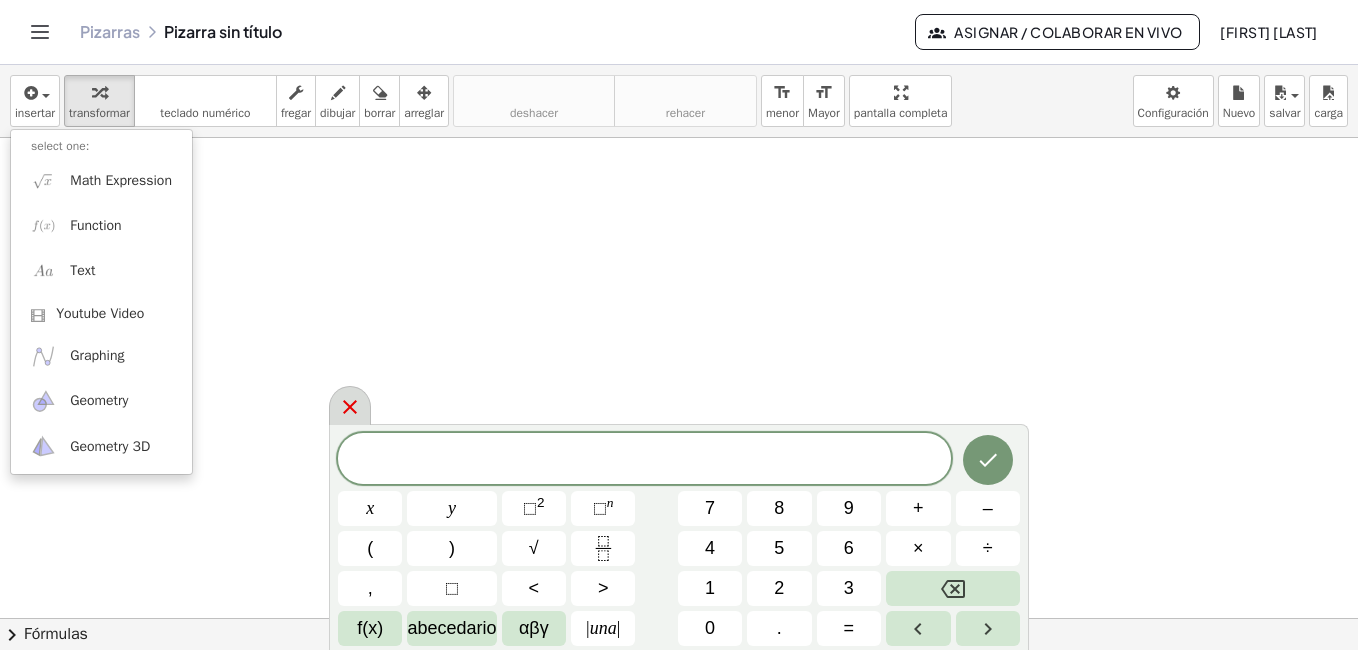 click at bounding box center [350, 405] 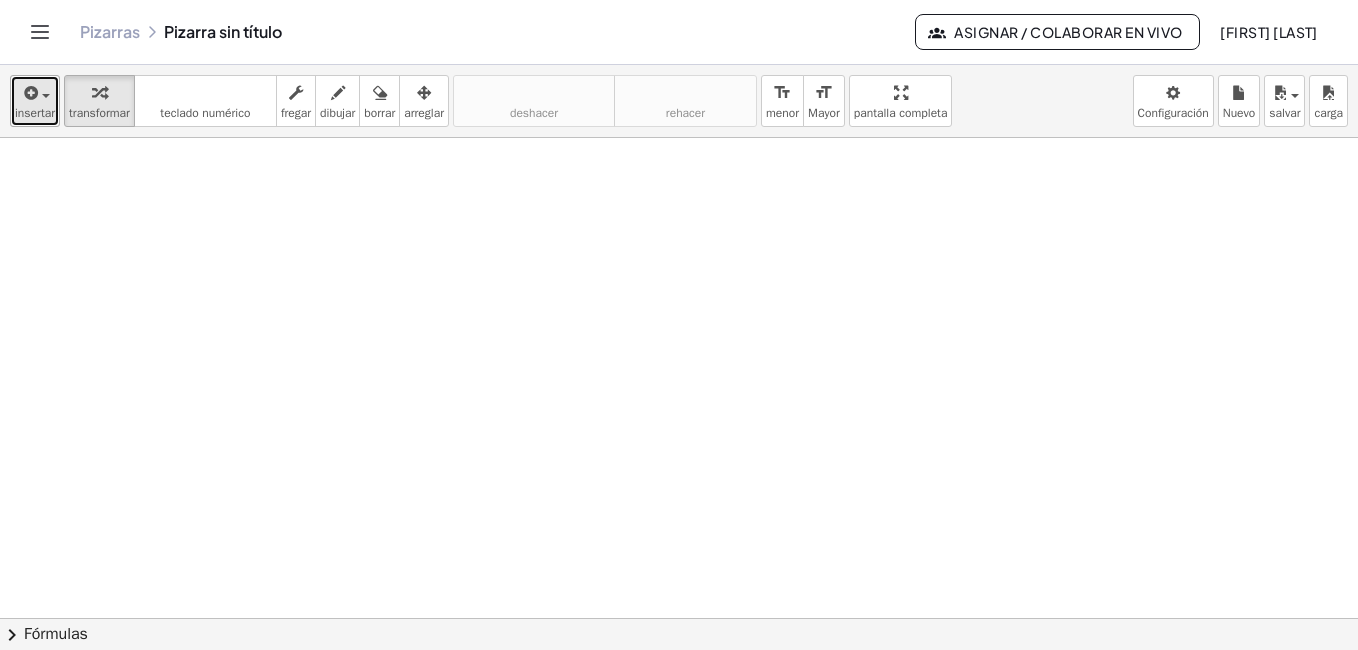 click at bounding box center (29, 93) 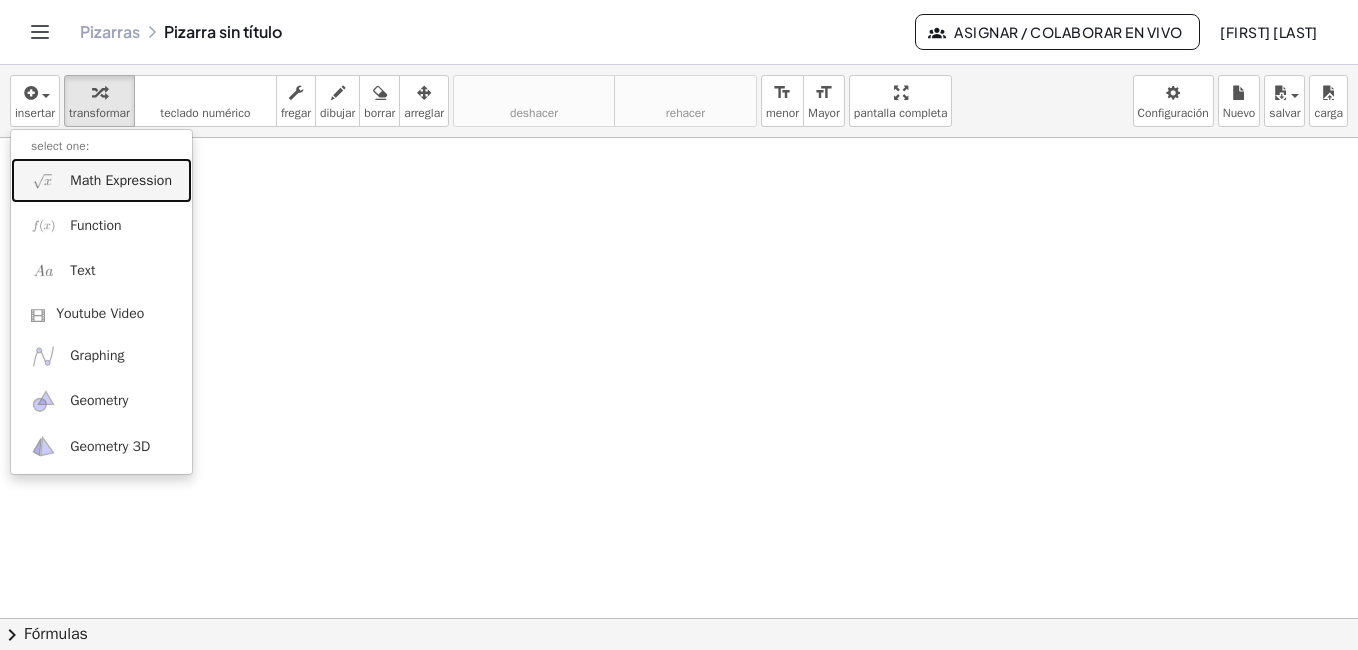 click on "Math Expression" at bounding box center (121, 181) 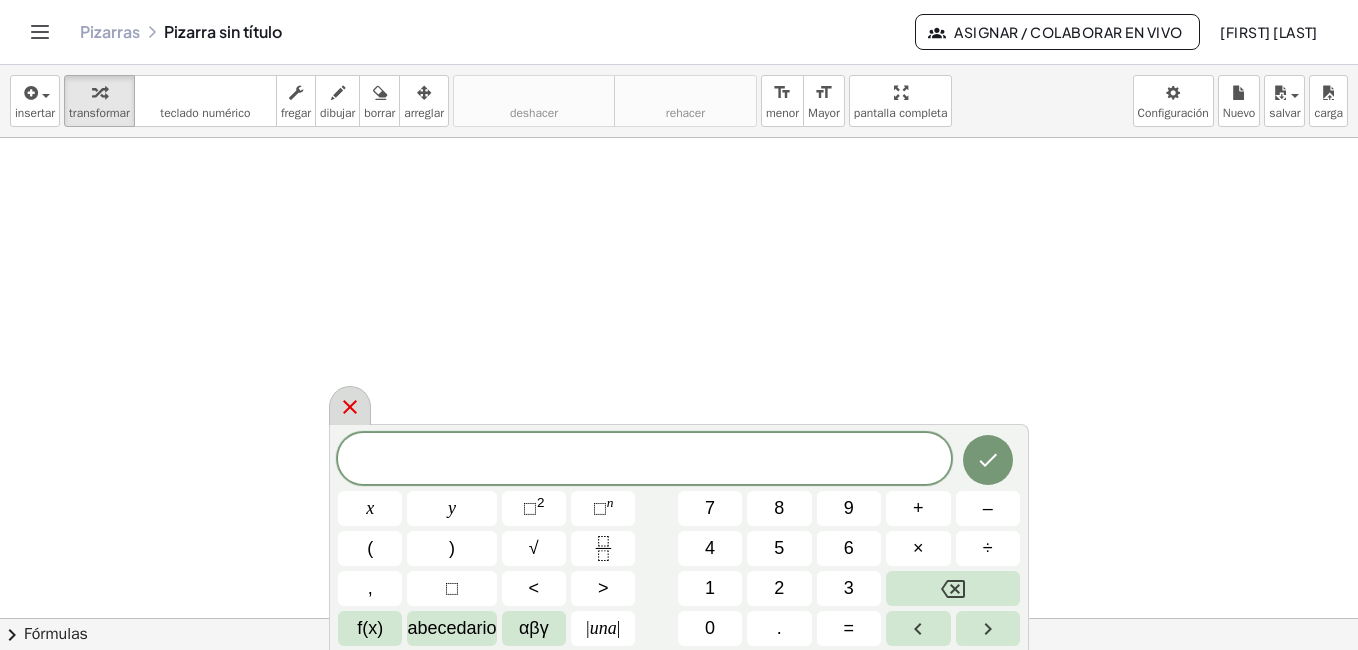 click 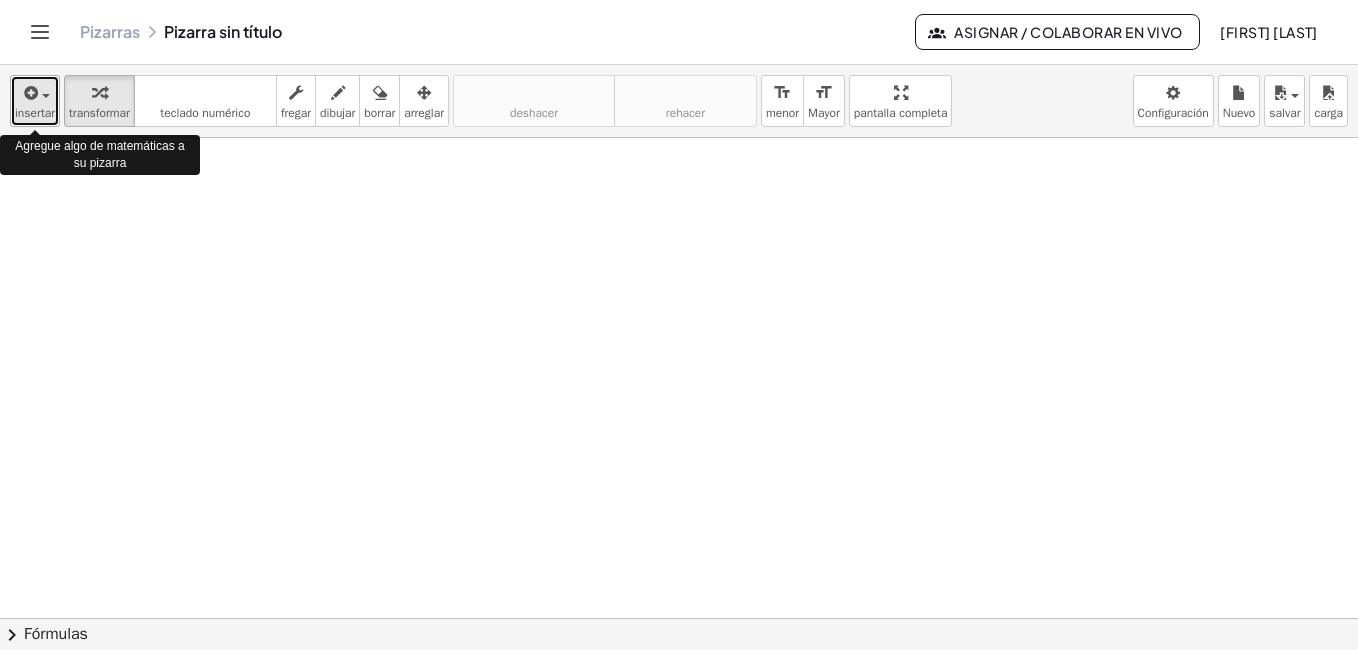 click at bounding box center (46, 96) 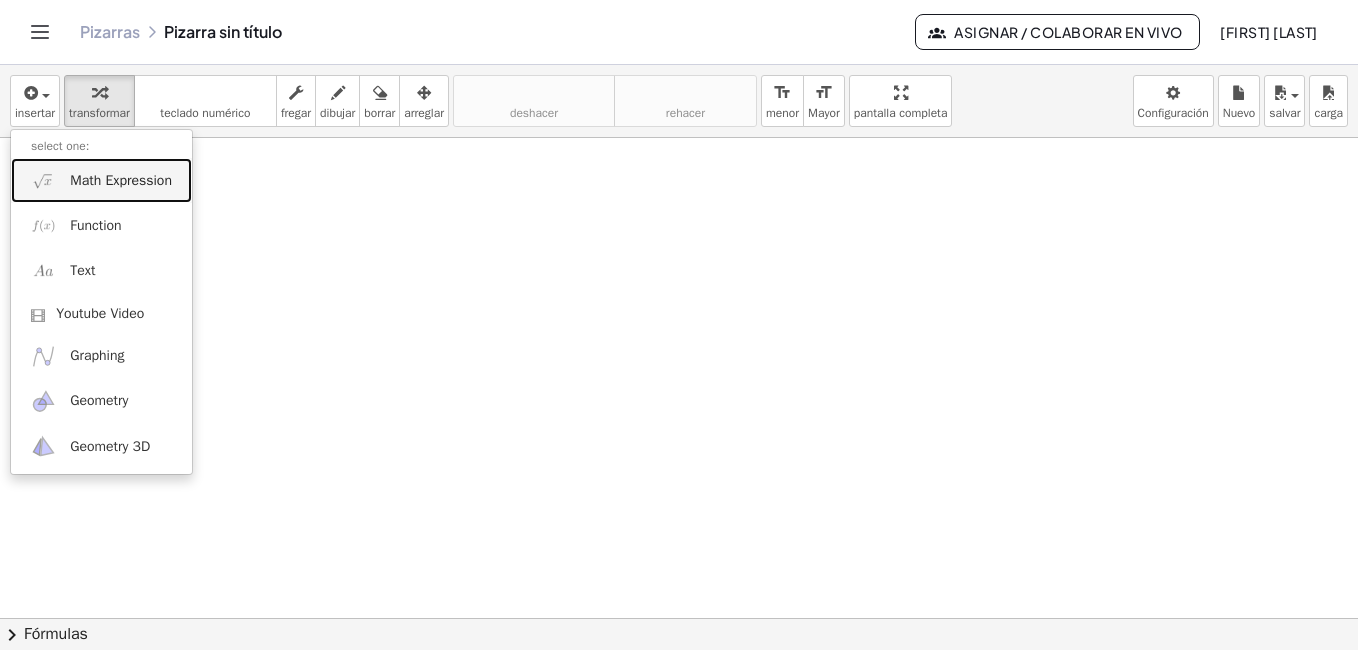 click on "Math Expression" at bounding box center (121, 181) 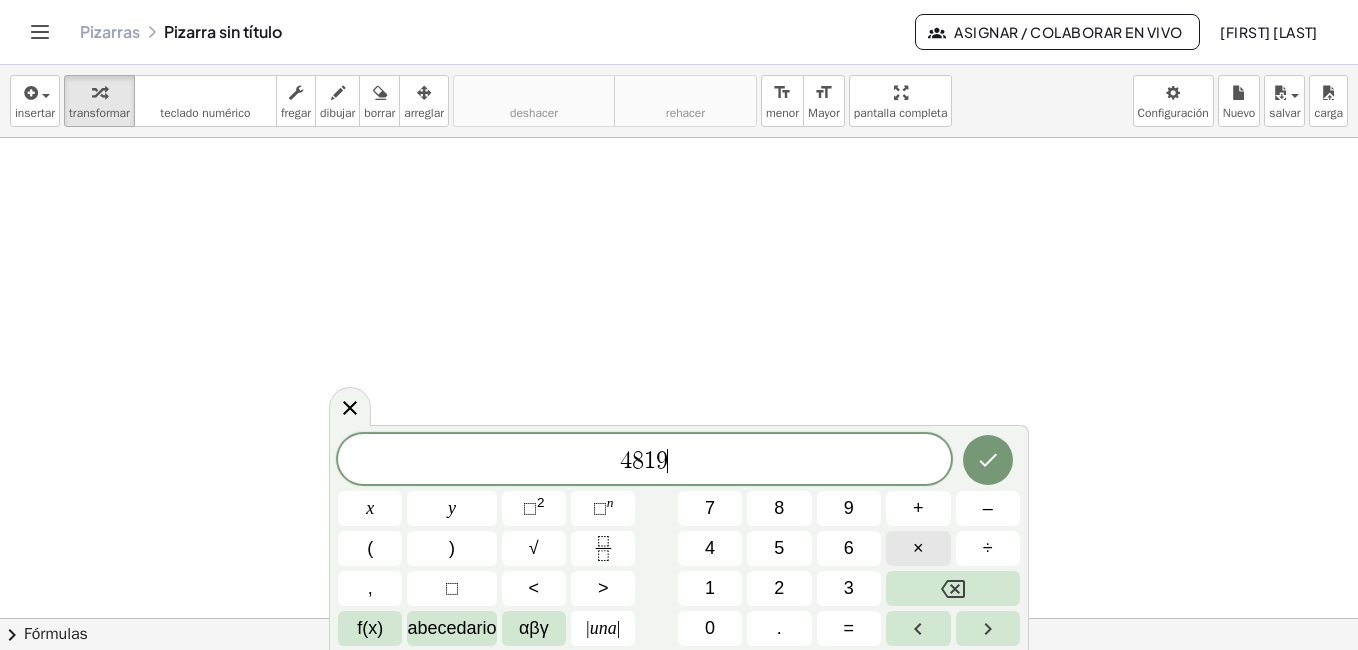 click on "×" at bounding box center [918, 548] 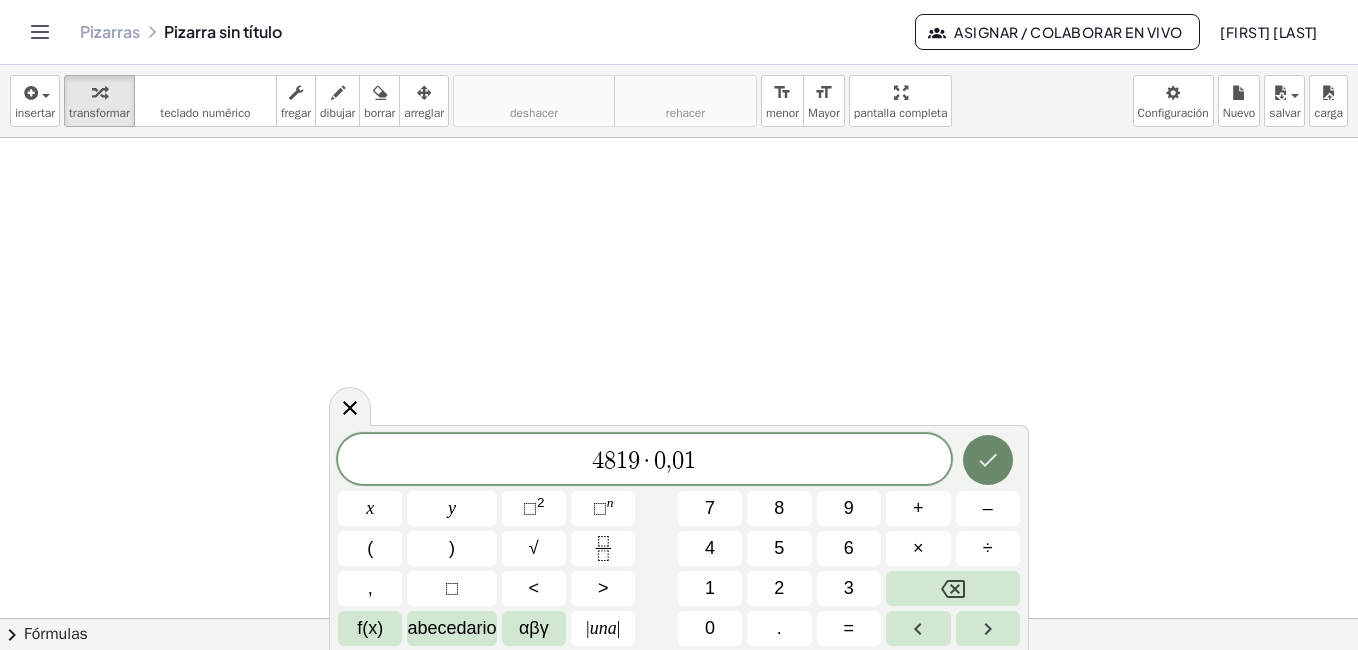 click 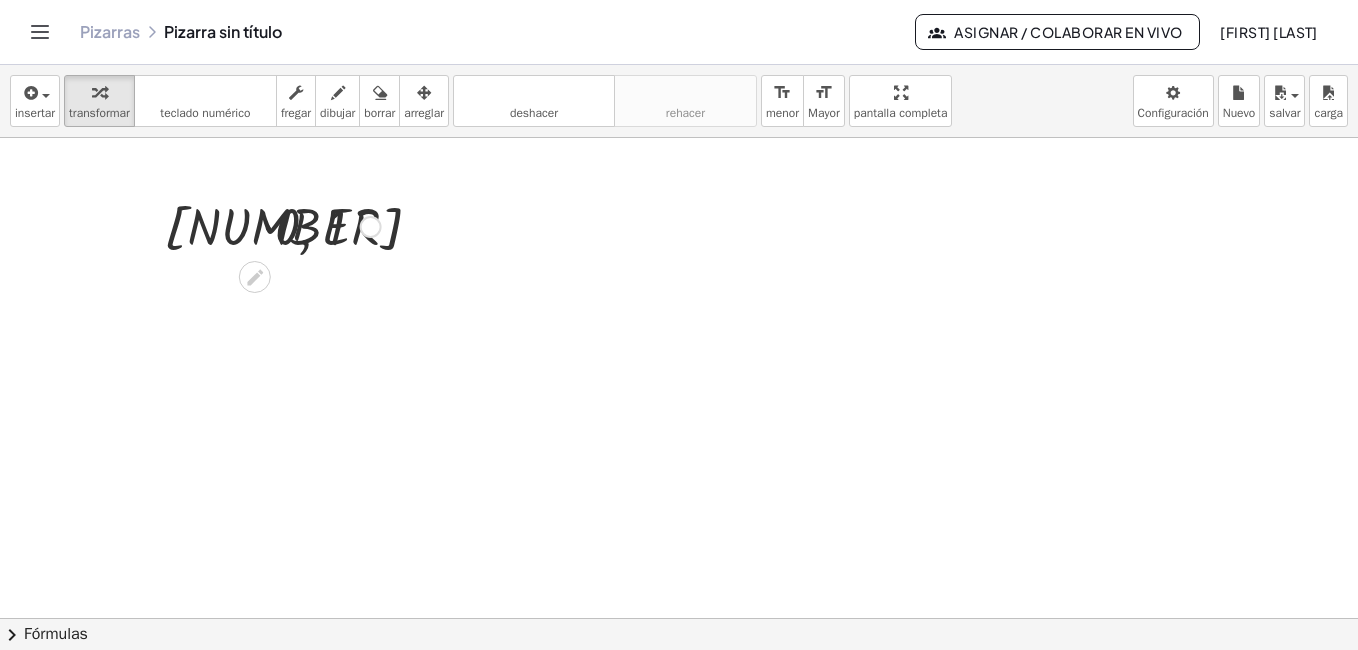 click at bounding box center (272, 225) 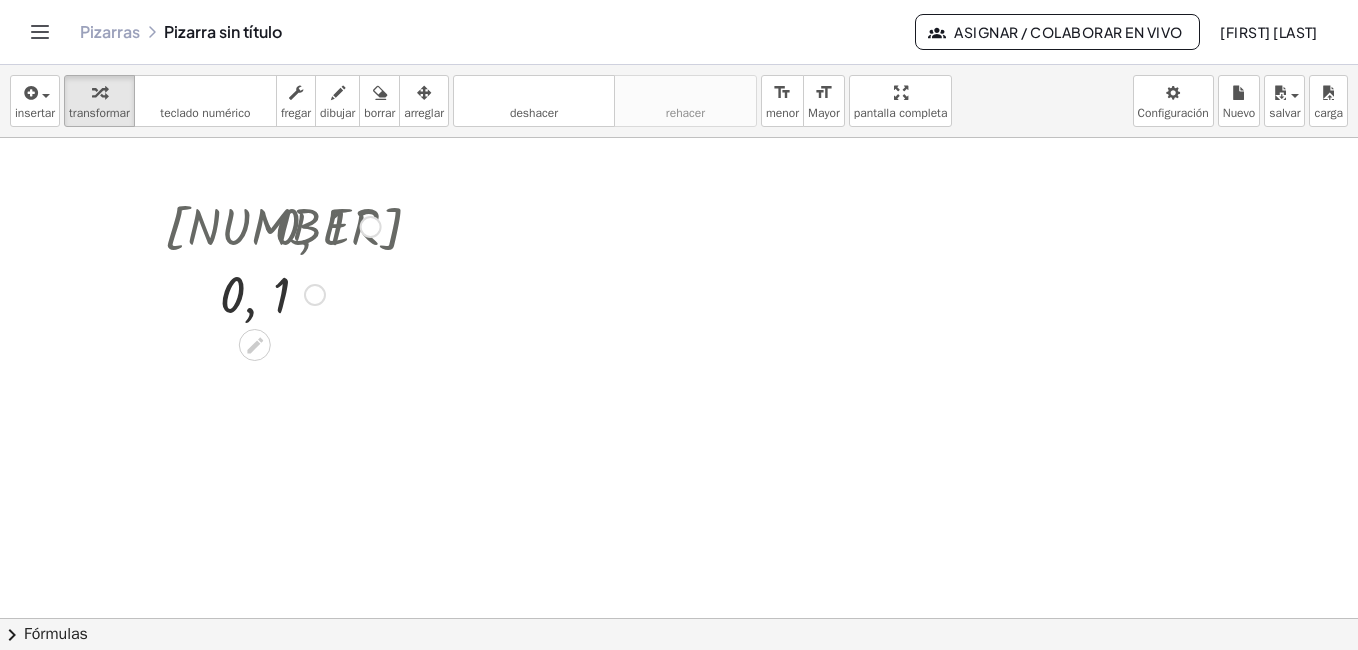 click at bounding box center [272, 225] 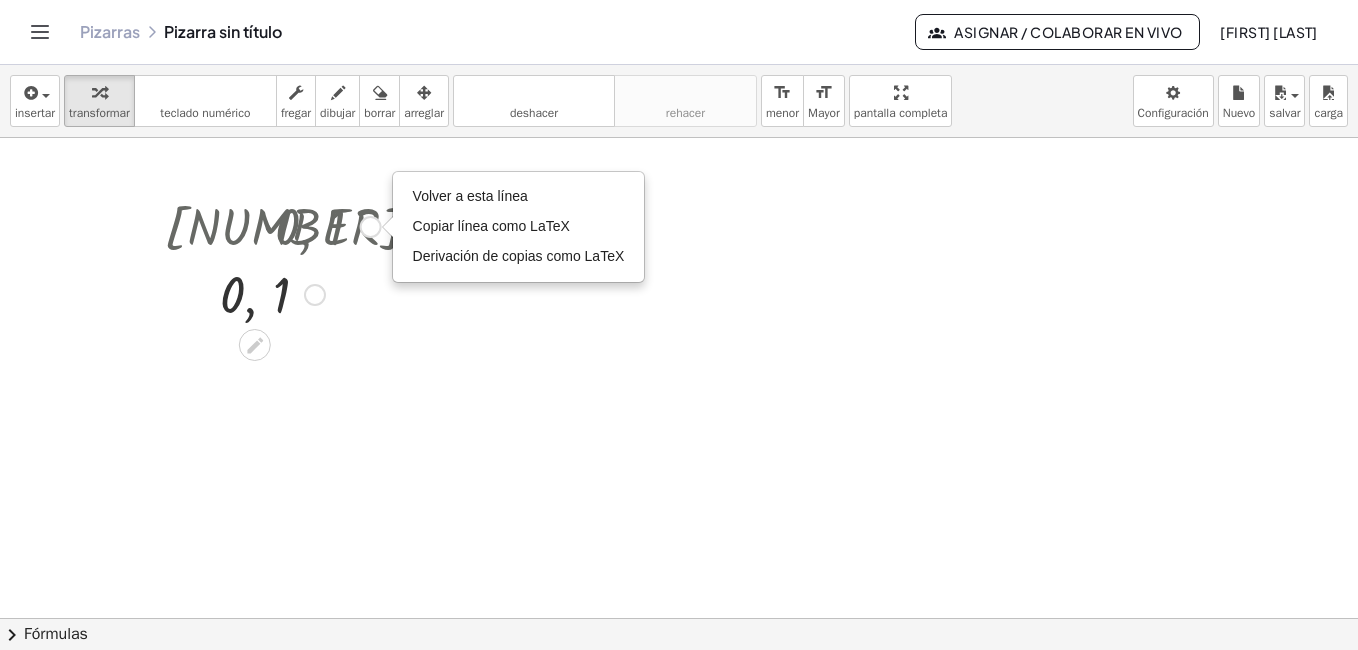 click at bounding box center [315, 295] 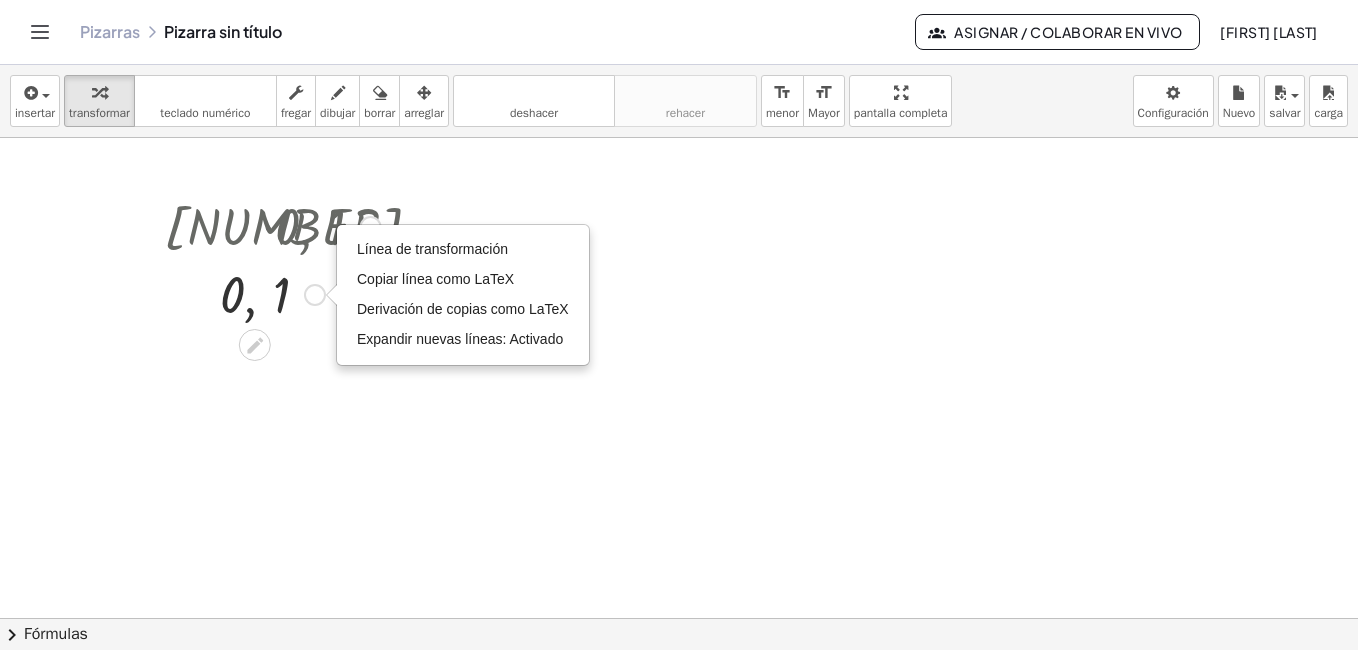 click at bounding box center [272, 225] 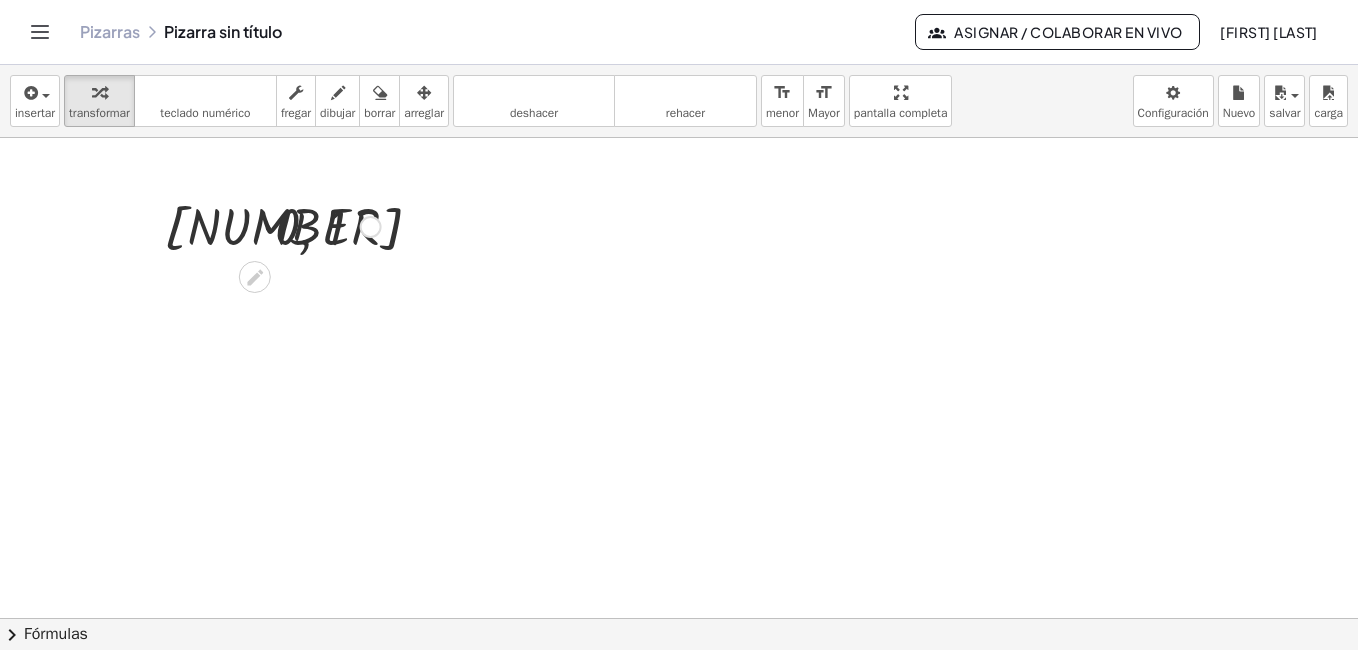 click at bounding box center (272, 225) 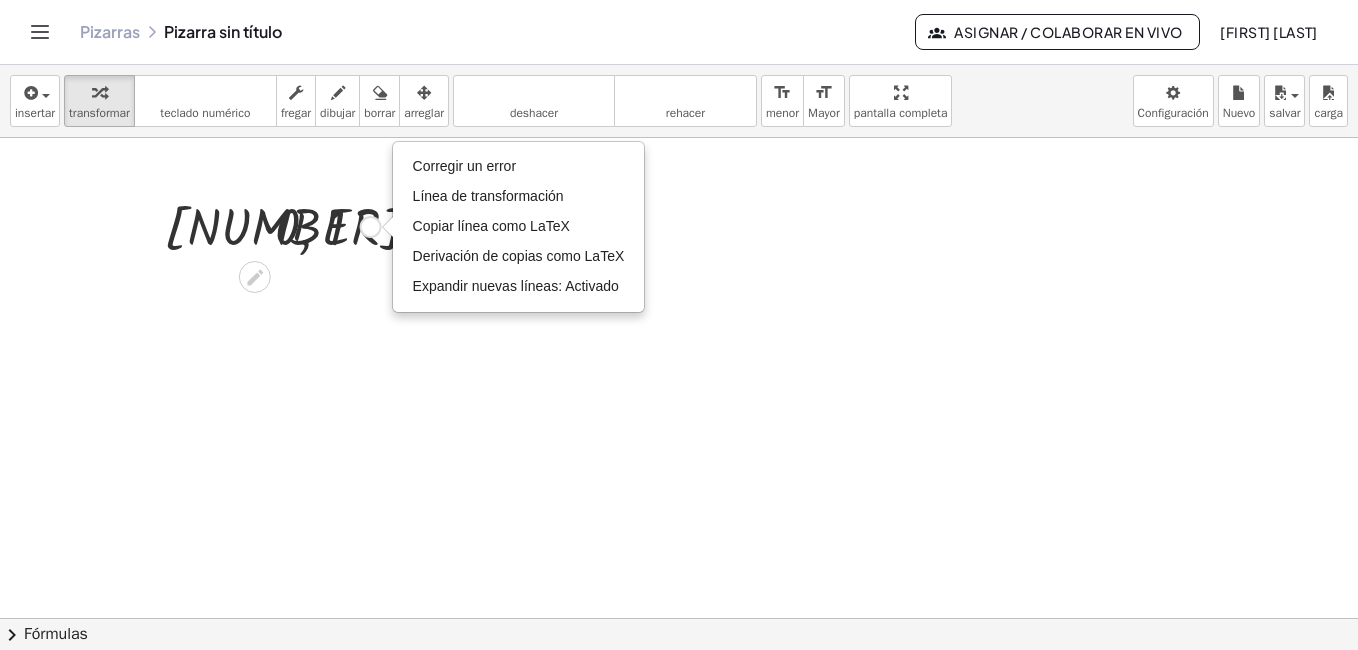 click at bounding box center (272, 225) 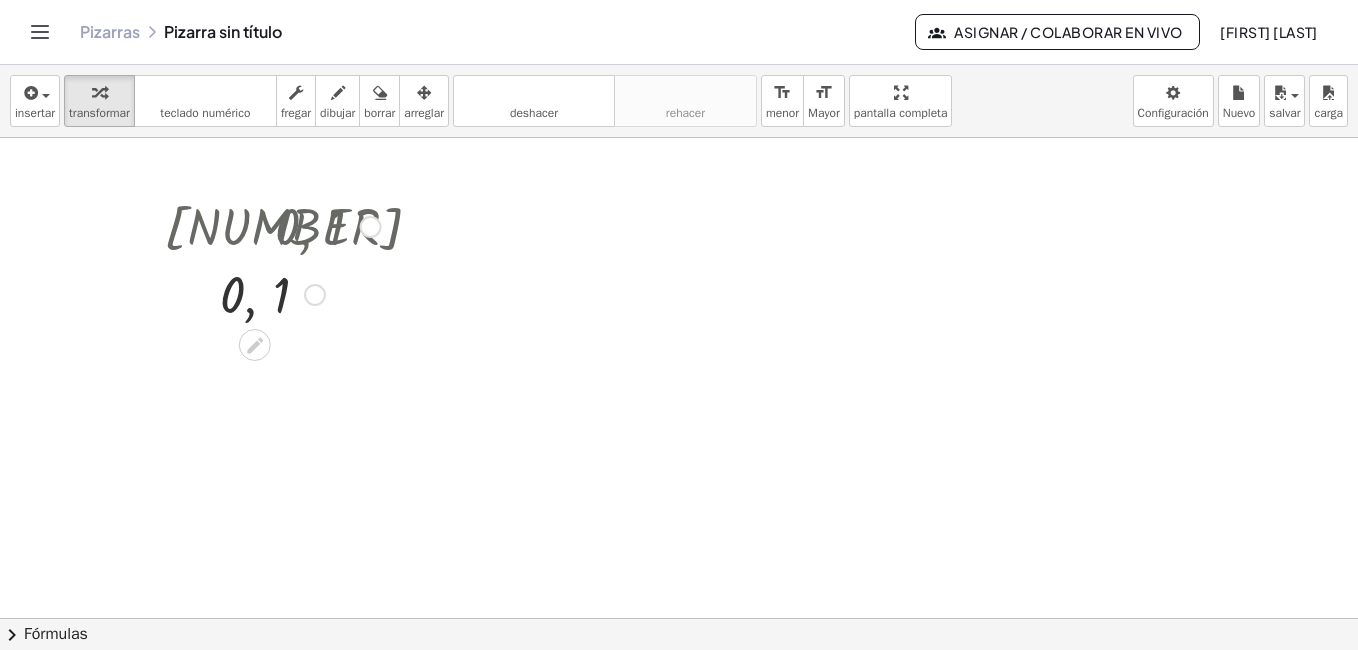 click at bounding box center [371, 227] 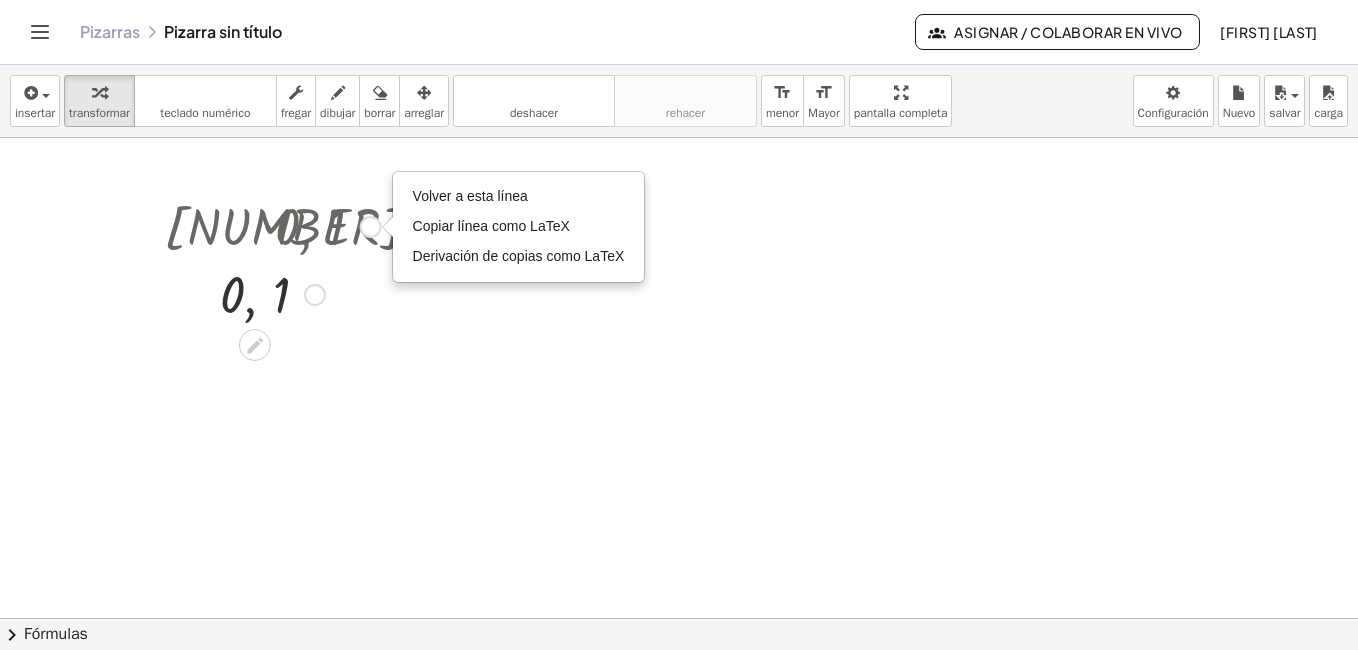 click at bounding box center (272, 225) 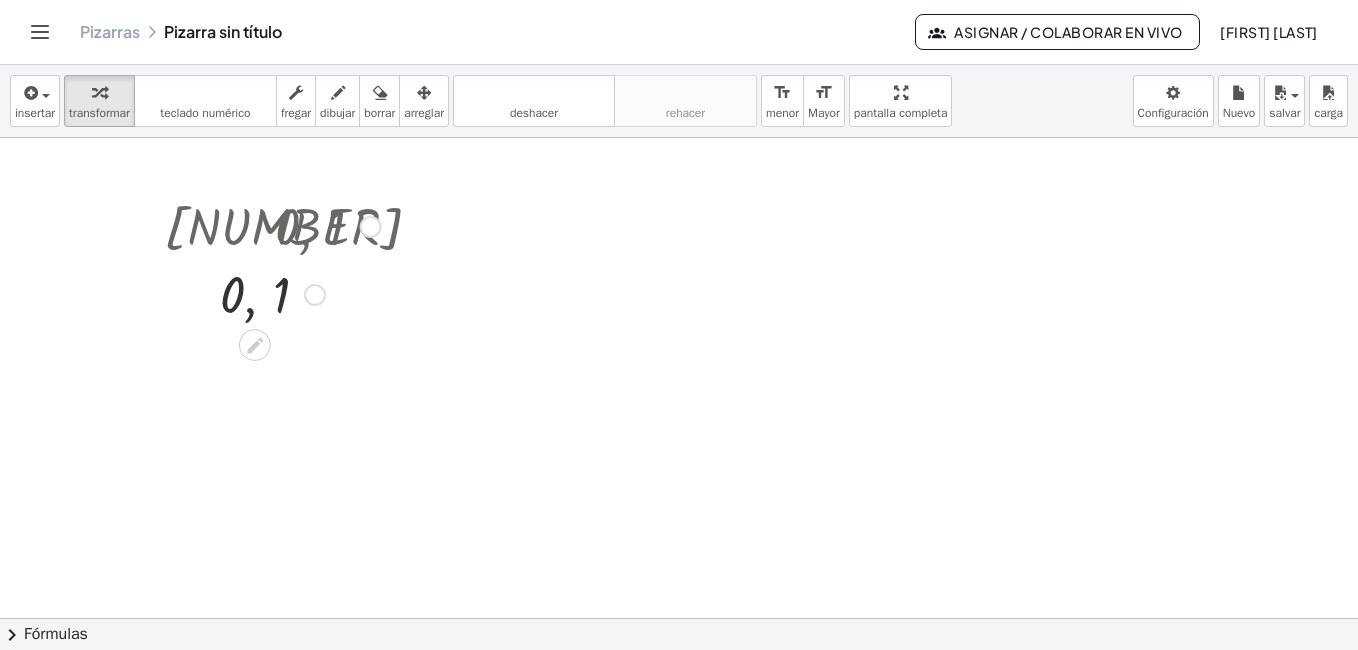 click at bounding box center [272, 225] 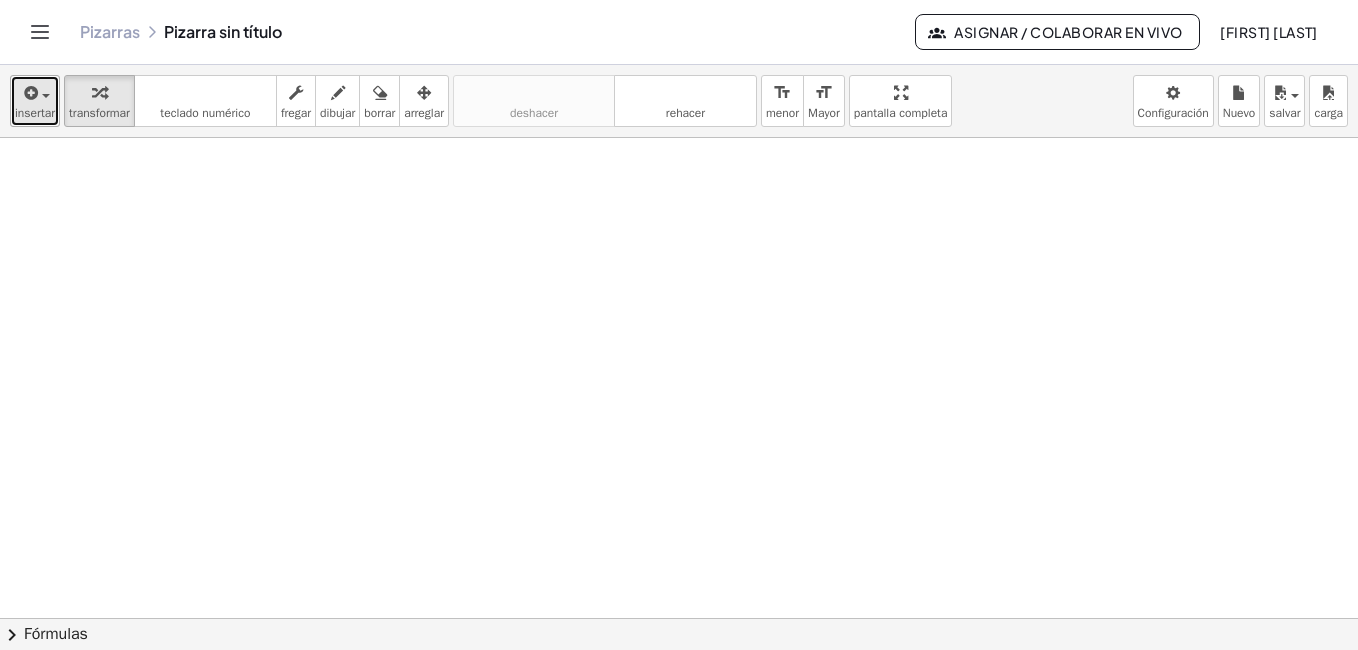 click at bounding box center (35, 92) 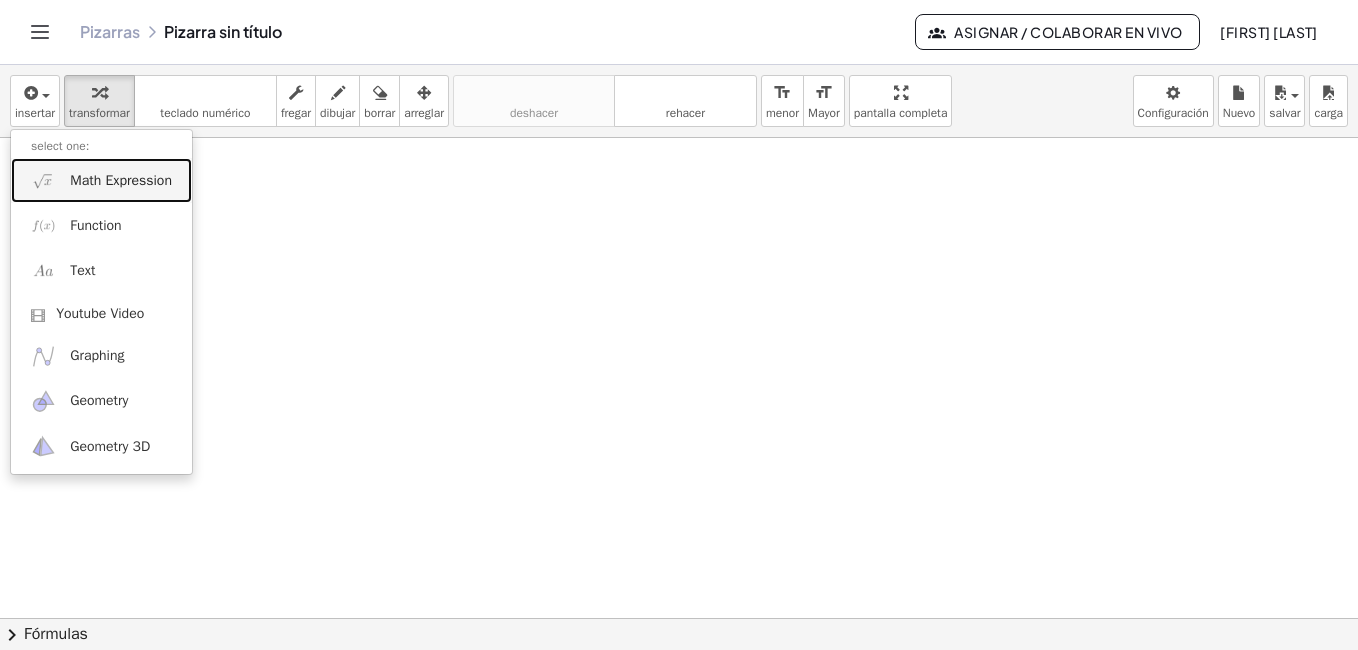 click on "Math Expression" at bounding box center [121, 181] 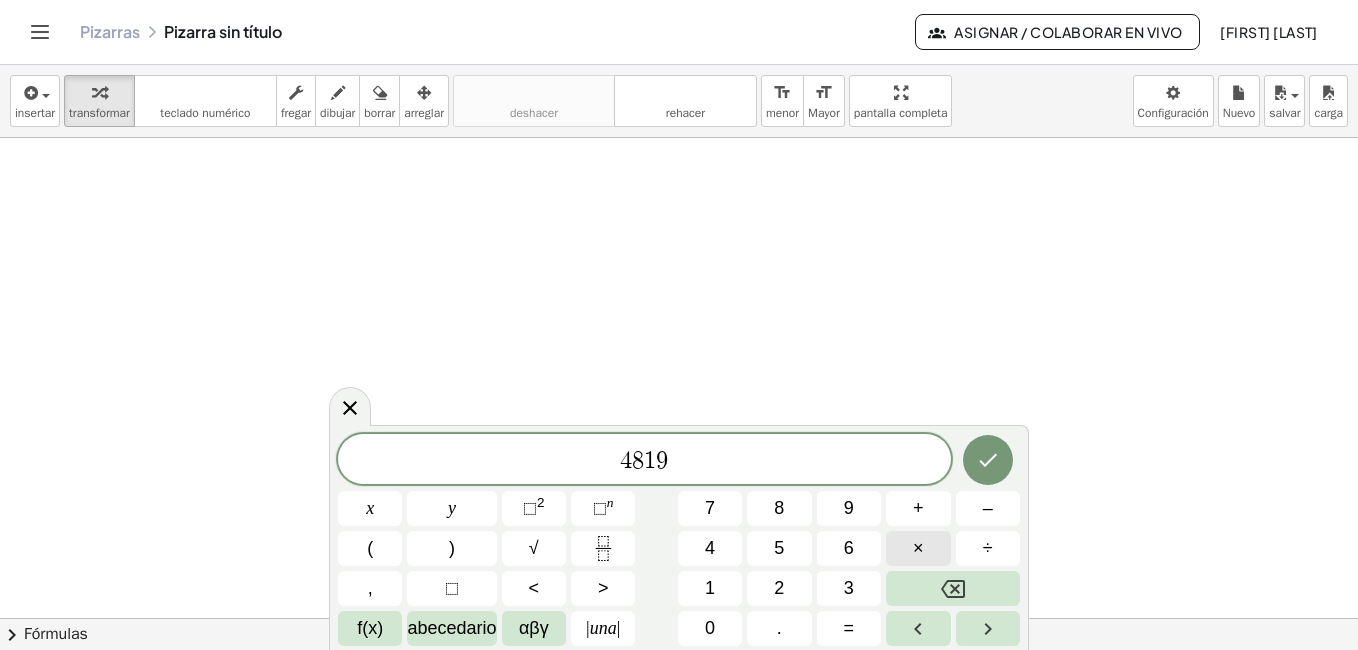 click on "×" at bounding box center (918, 548) 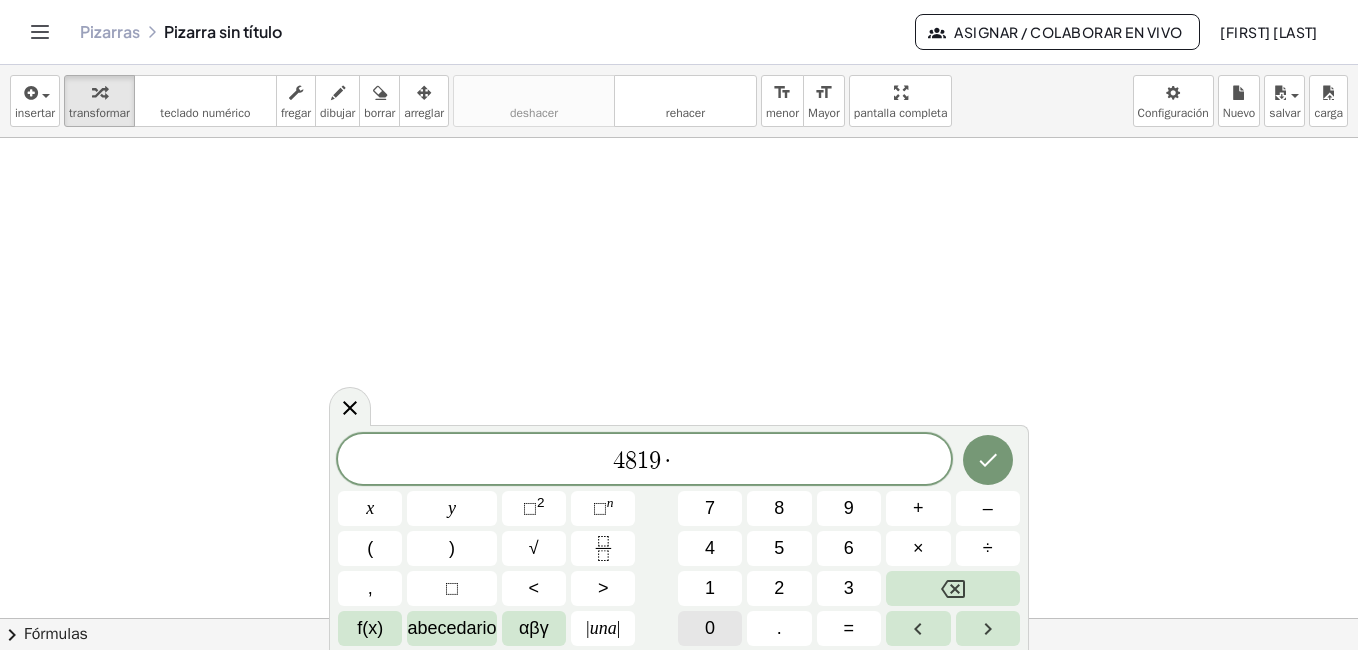 click on "0" at bounding box center (710, 628) 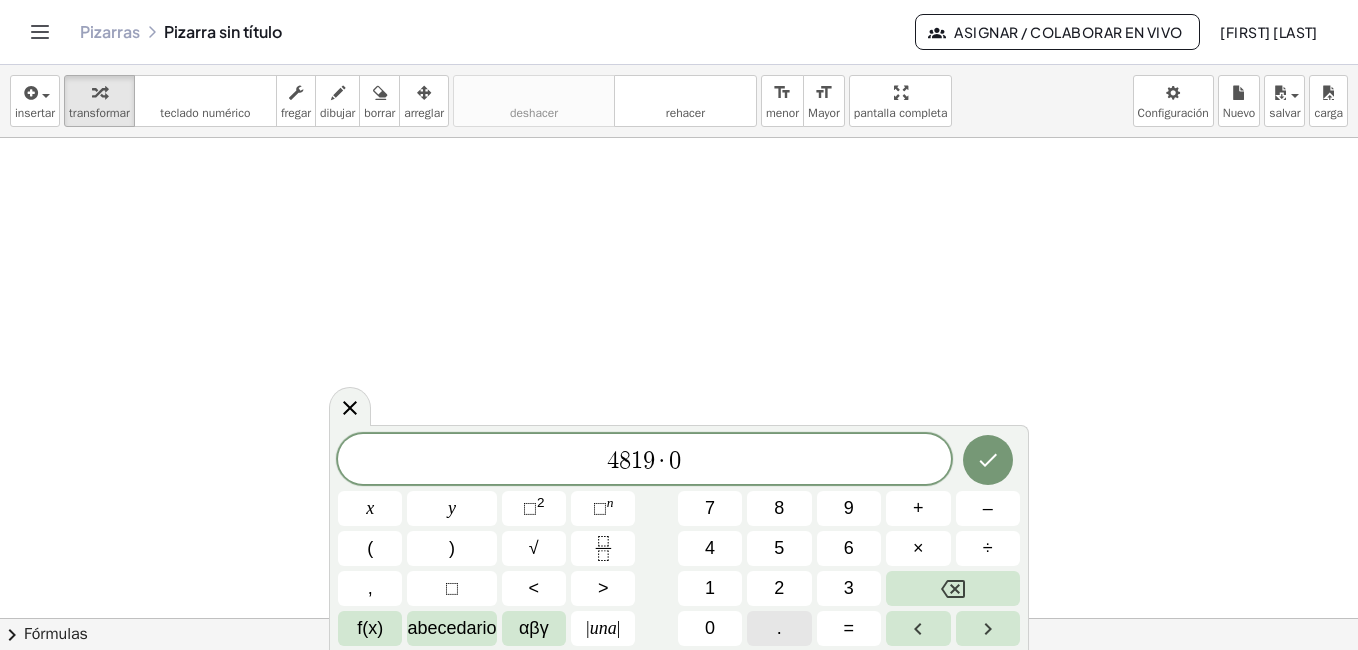 click on "." at bounding box center [779, 628] 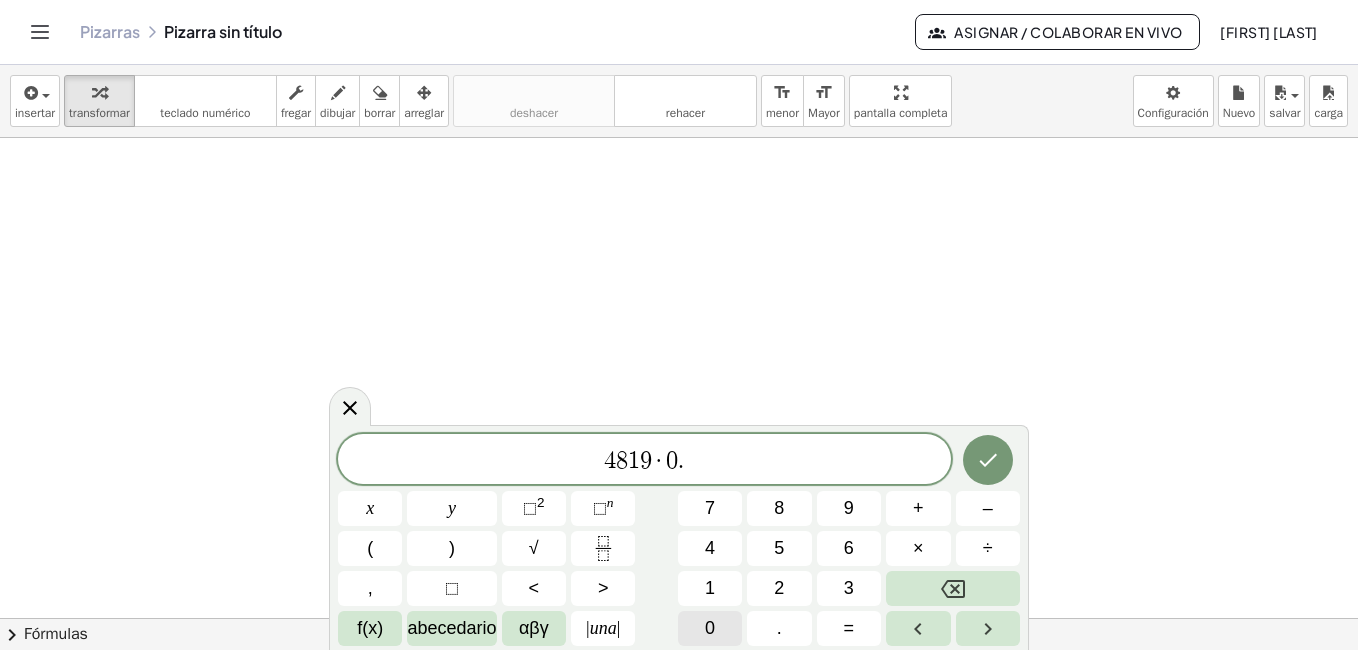 click on "0" at bounding box center [710, 628] 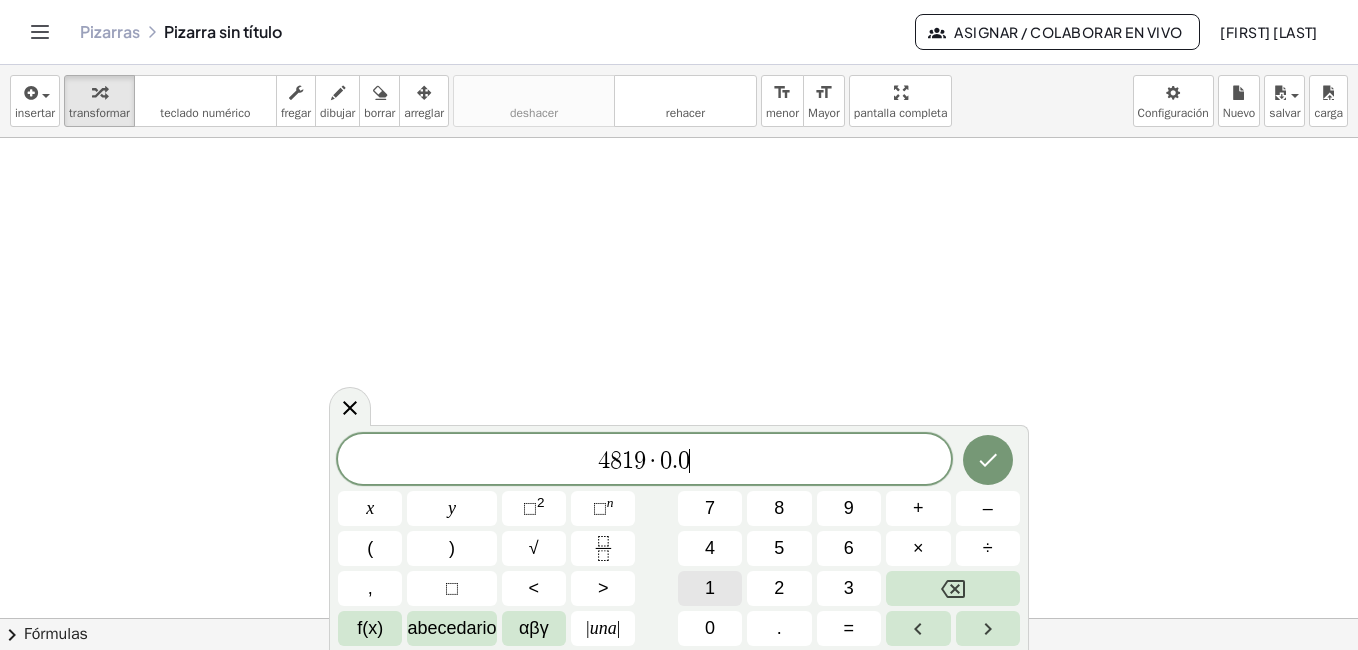 click on "1" at bounding box center (710, 588) 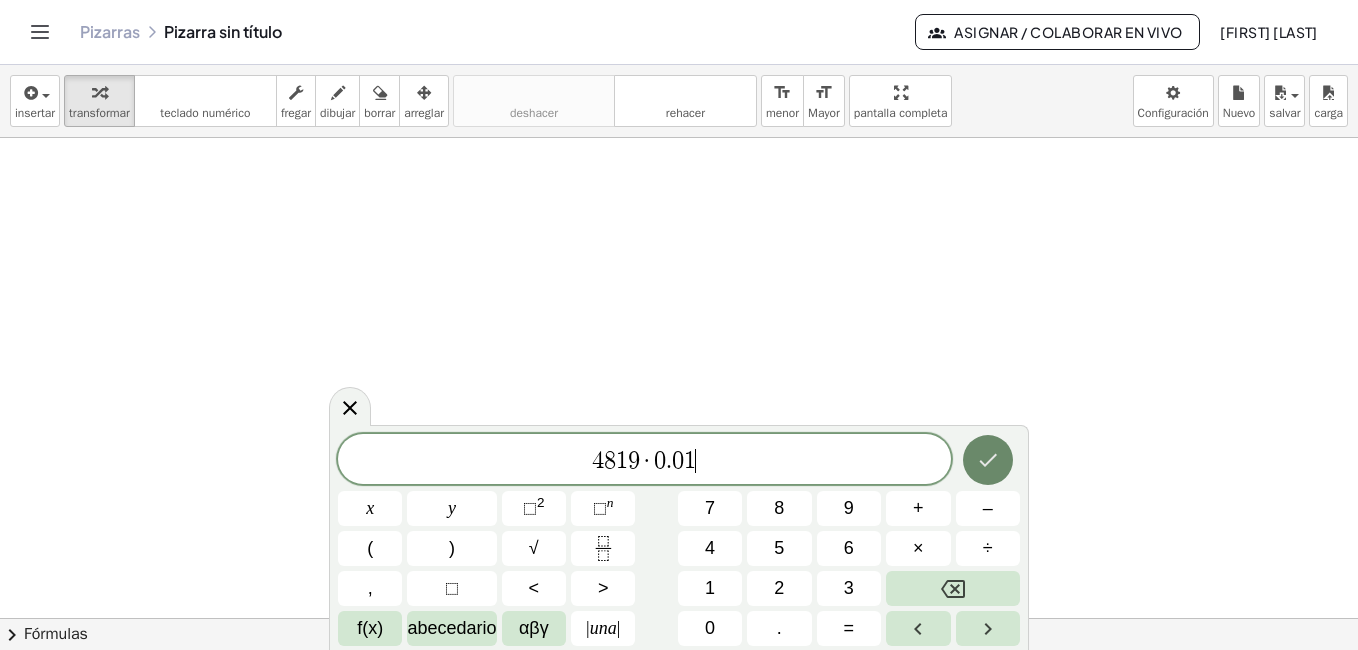 click 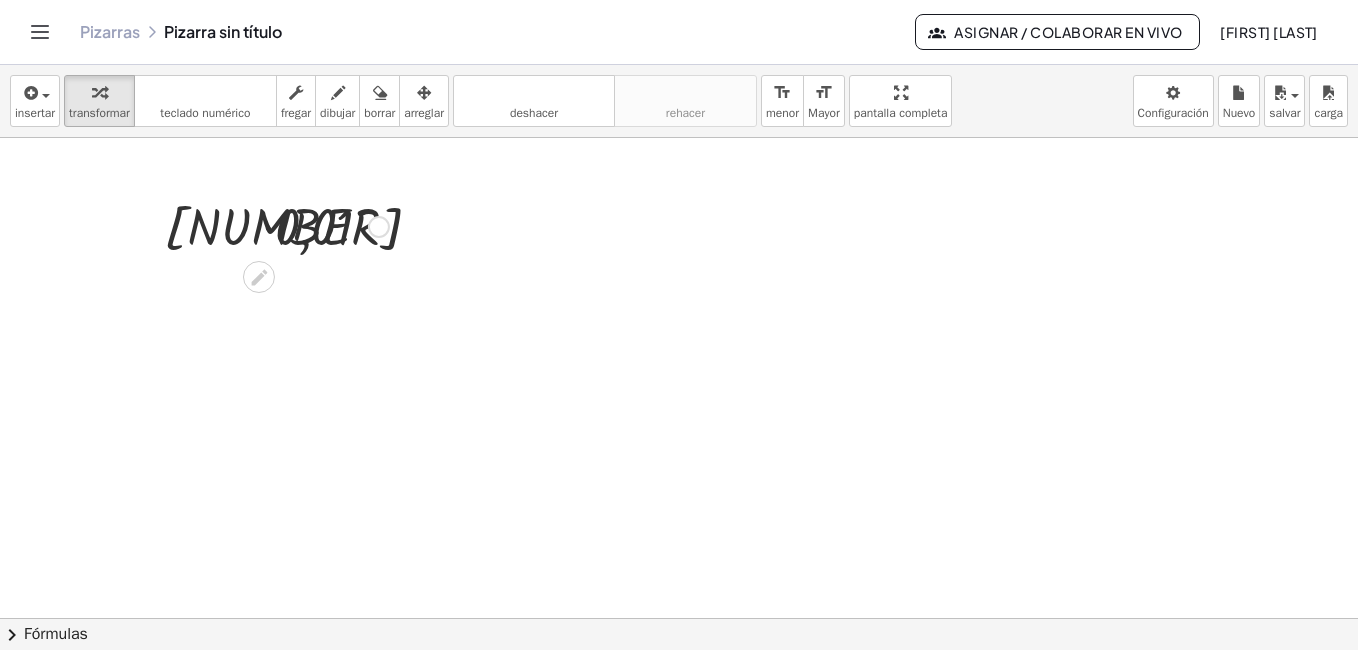 click at bounding box center (276, 225) 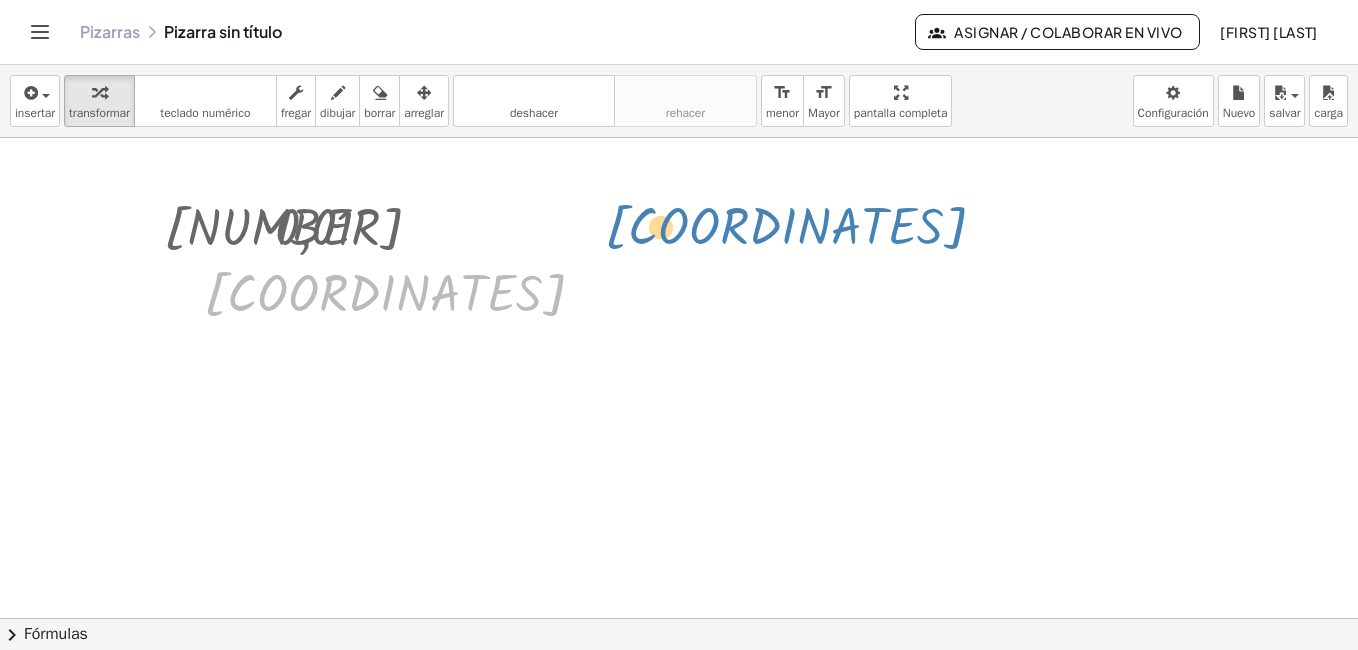 drag, startPoint x: 283, startPoint y: 294, endPoint x: 712, endPoint y: 225, distance: 434.51352 